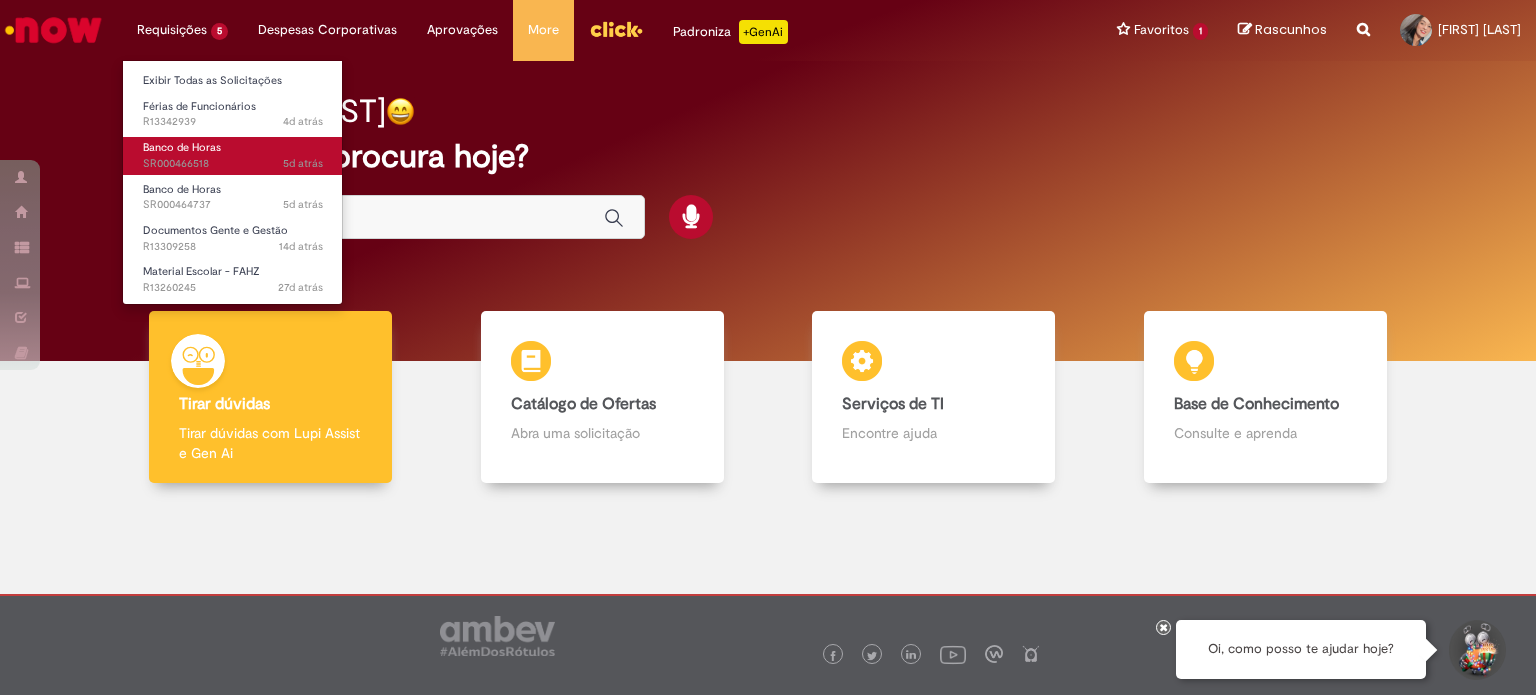 scroll, scrollTop: 0, scrollLeft: 0, axis: both 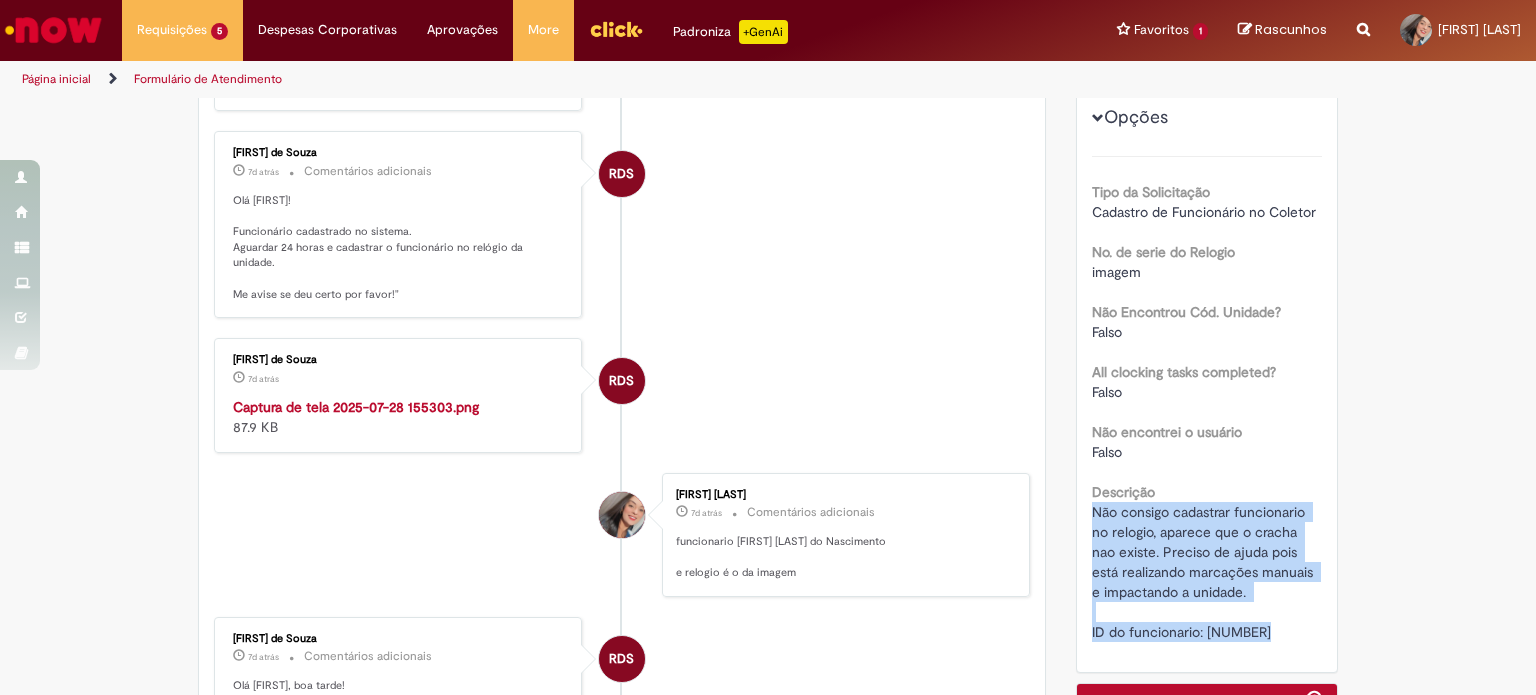drag, startPoint x: 1277, startPoint y: 630, endPoint x: 1079, endPoint y: 514, distance: 229.47766 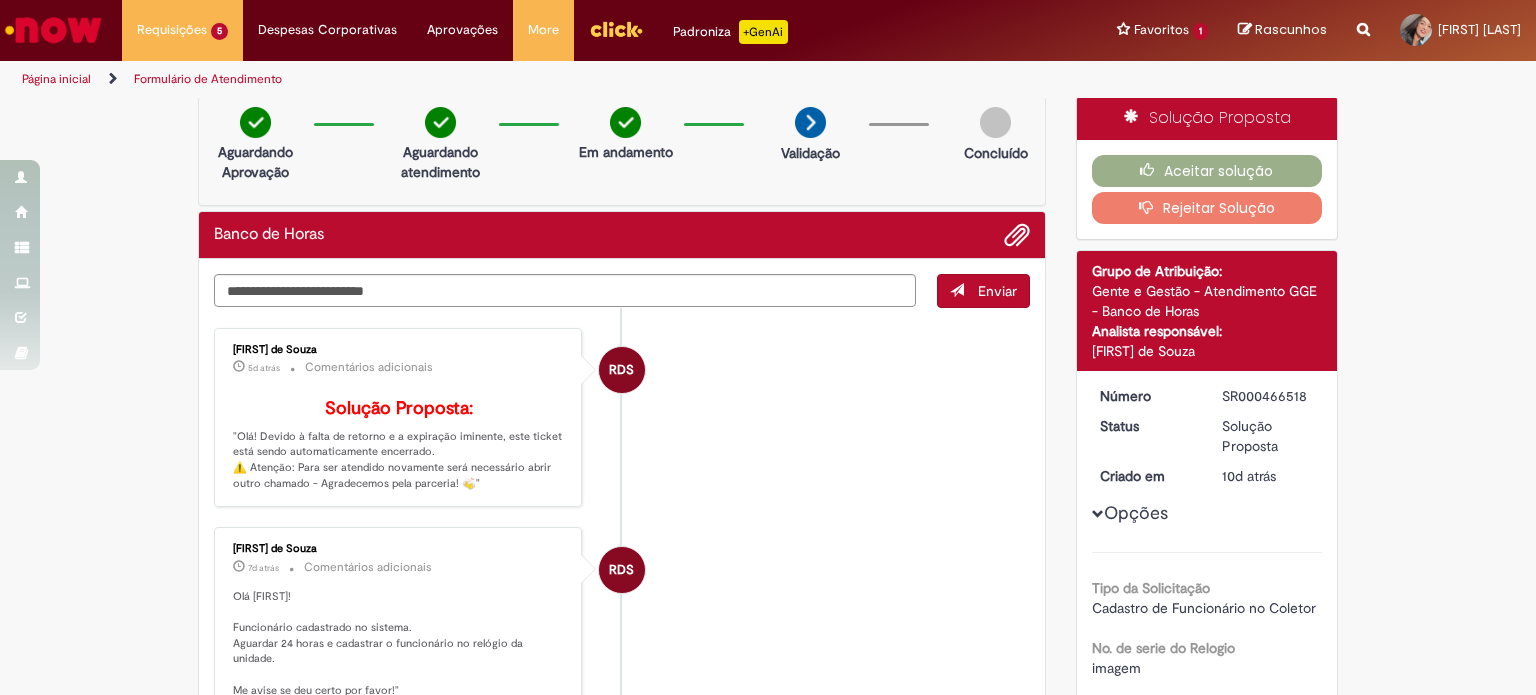scroll, scrollTop: 0, scrollLeft: 0, axis: both 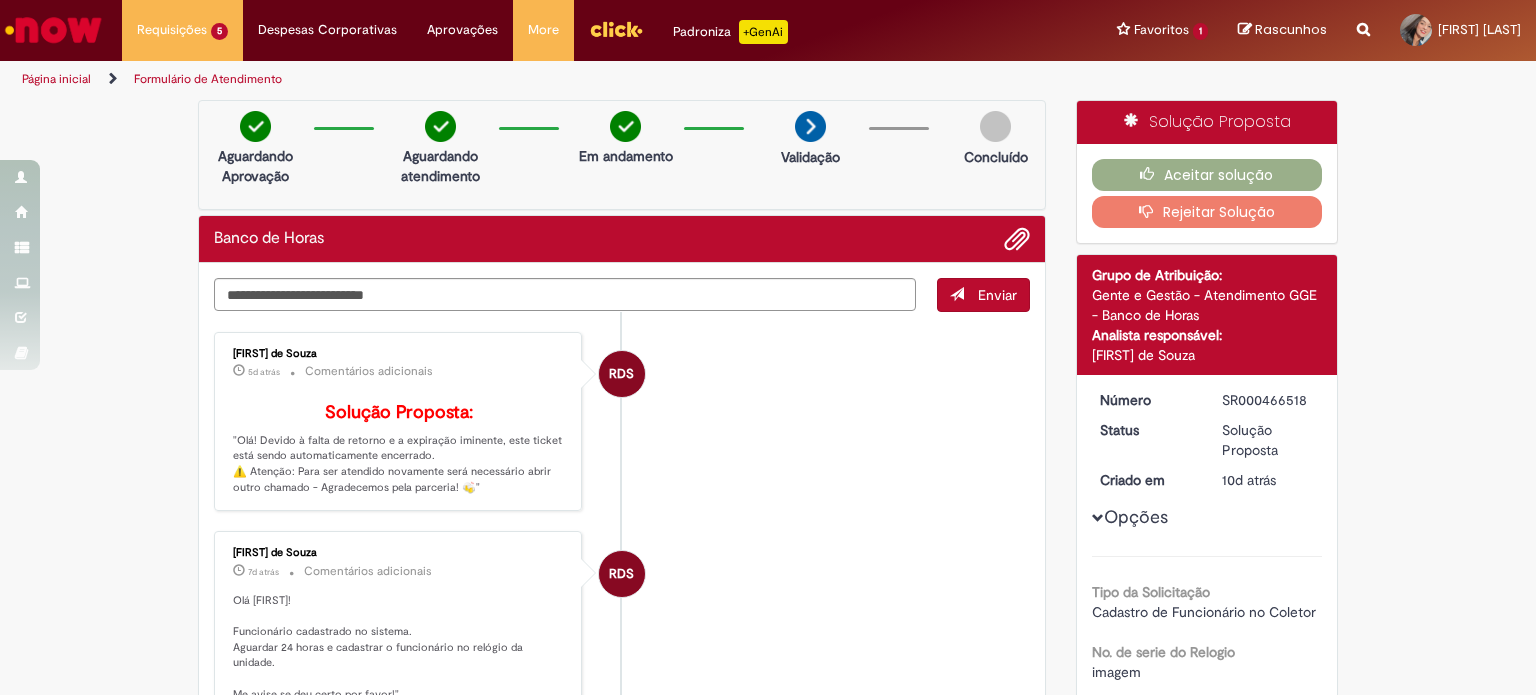 click at bounding box center [53, 30] 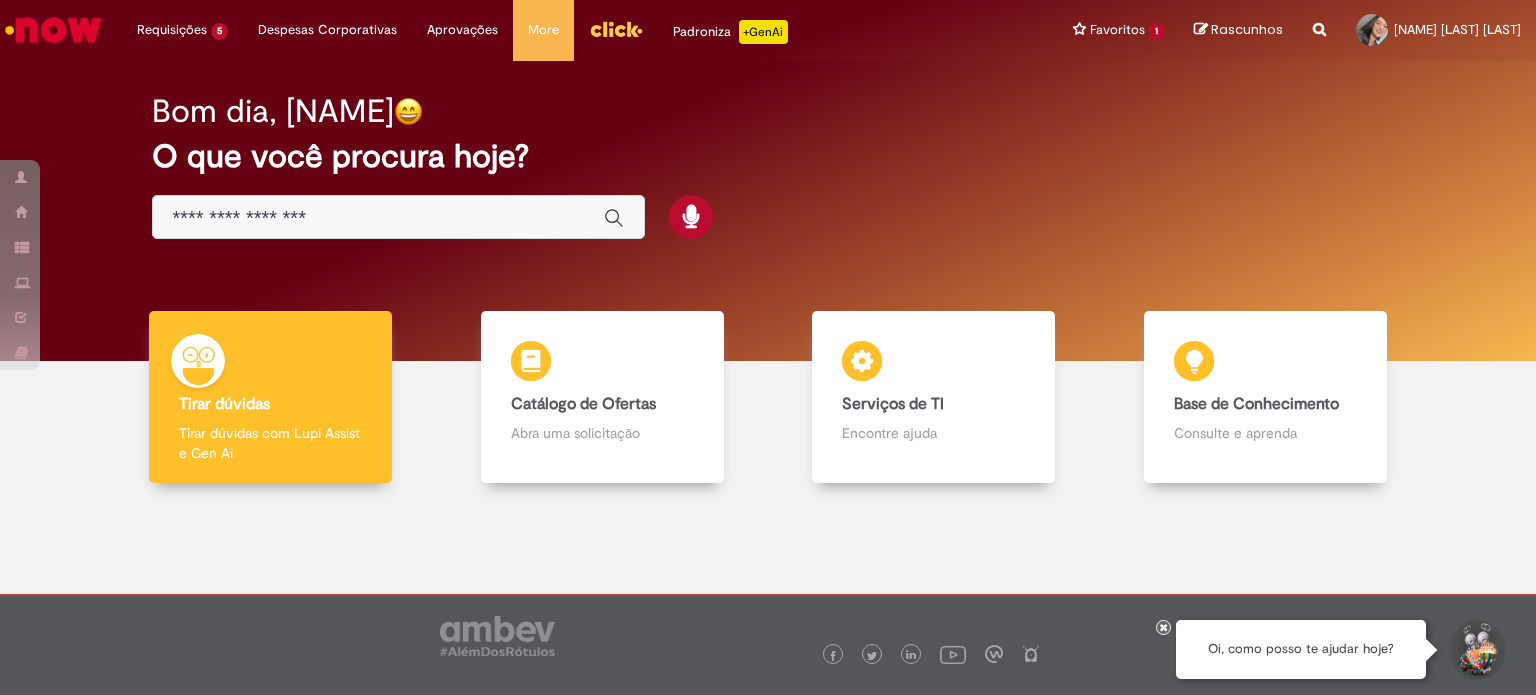 click at bounding box center [378, 218] 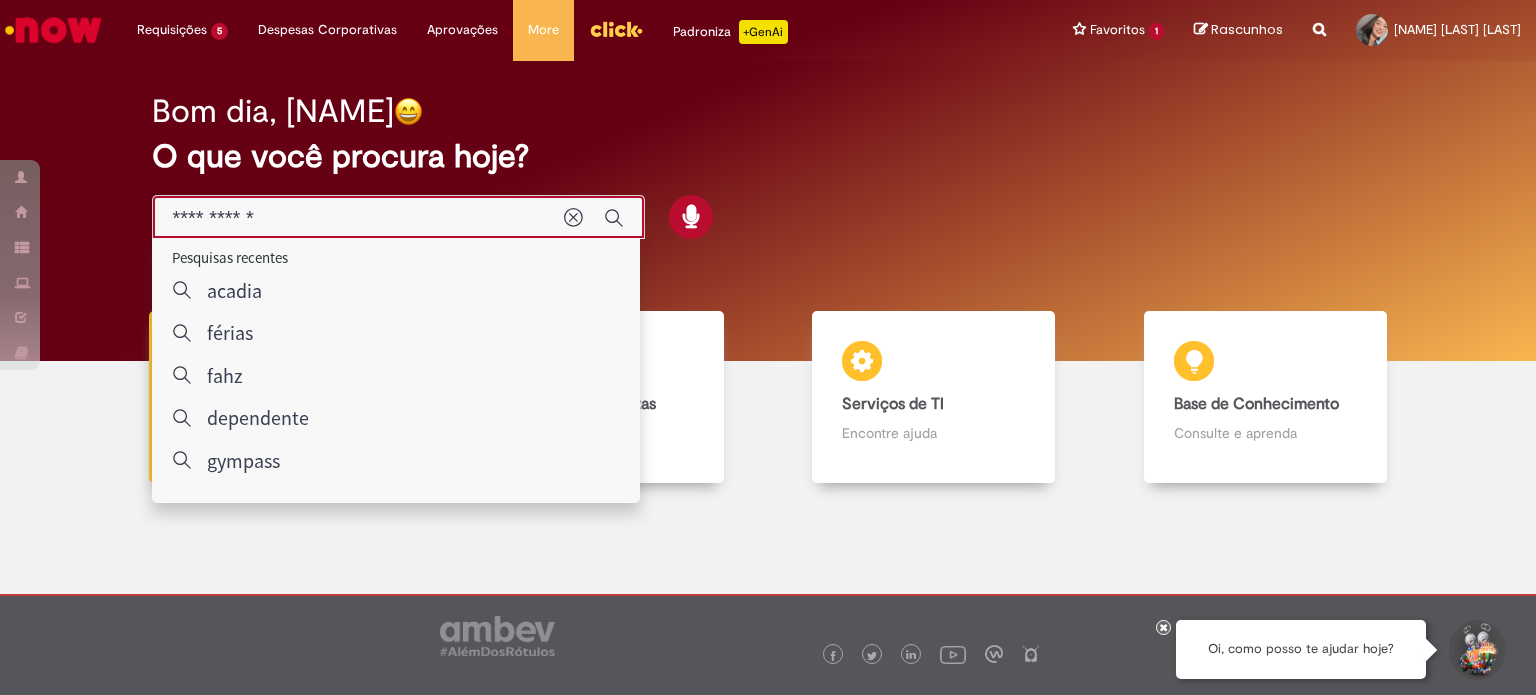 type on "**********" 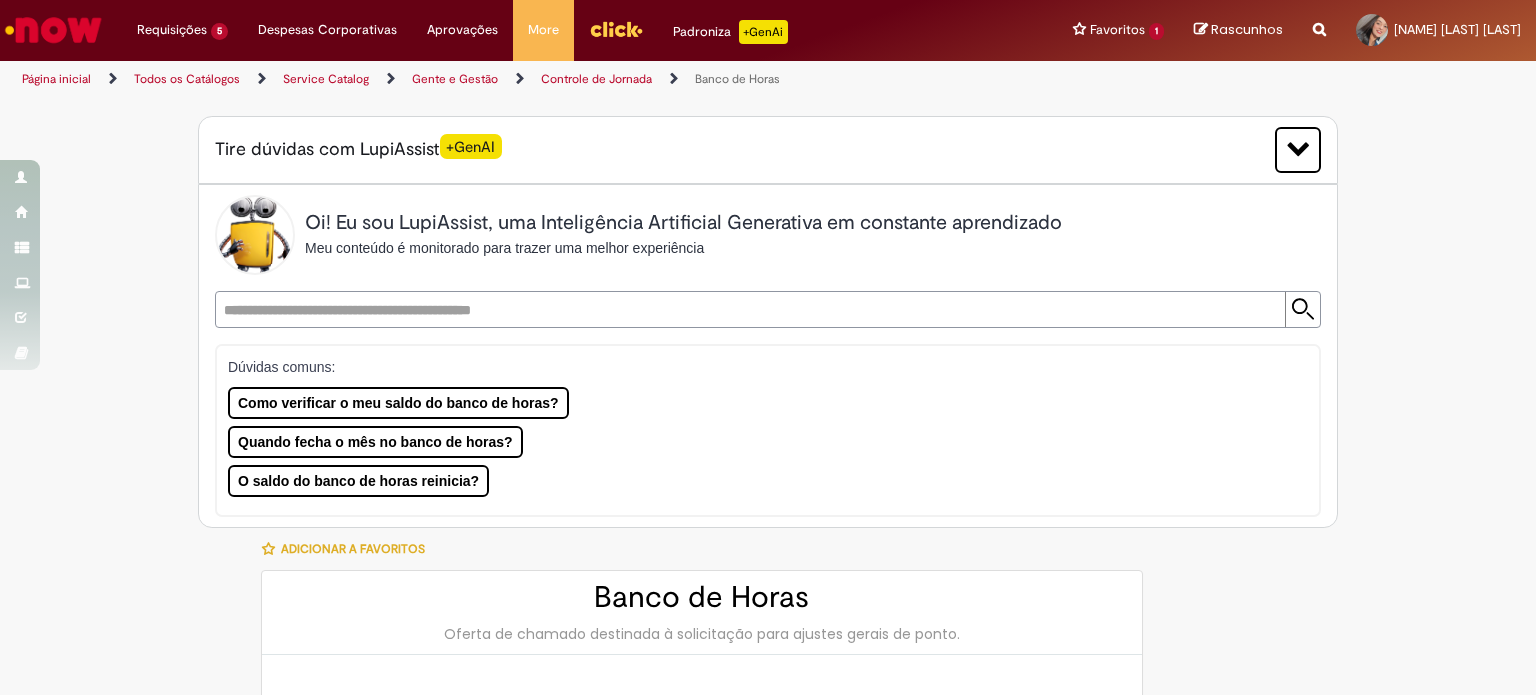 type on "********" 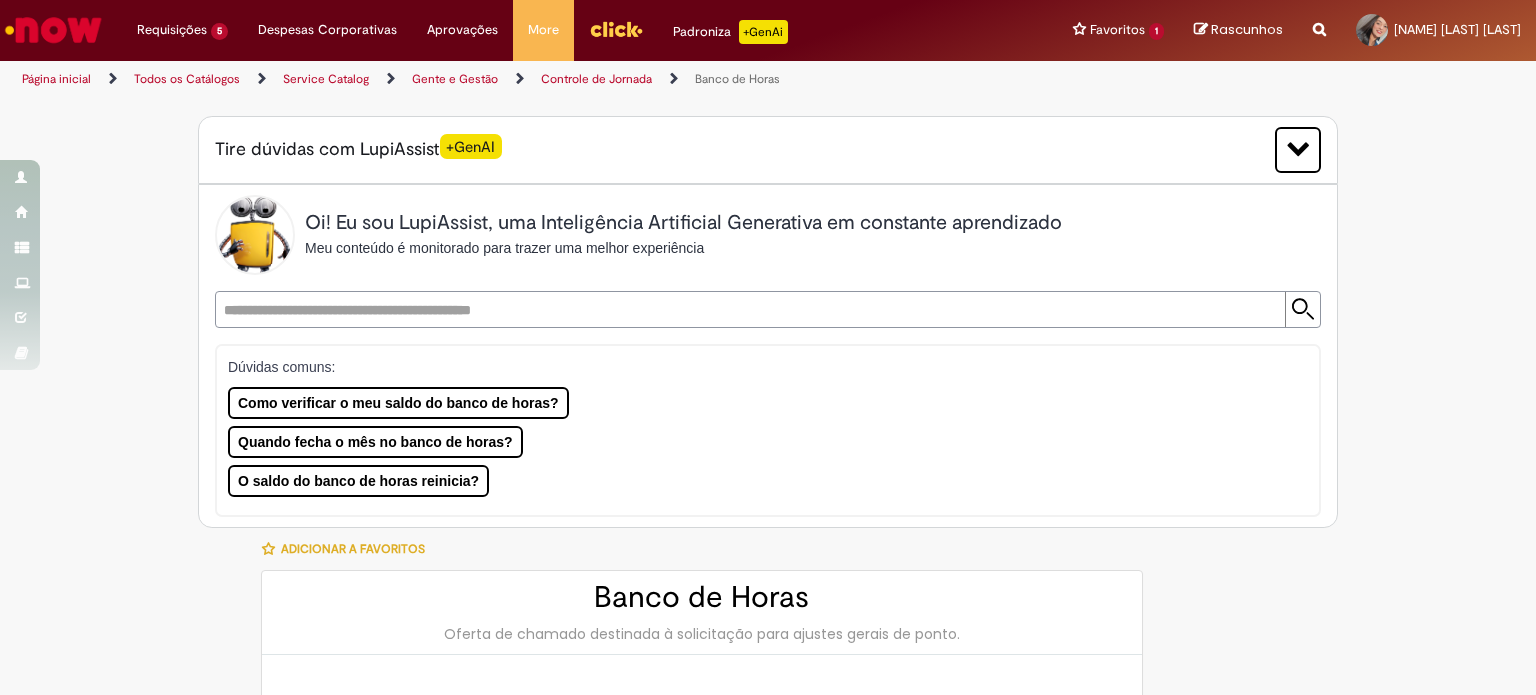 type on "**********" 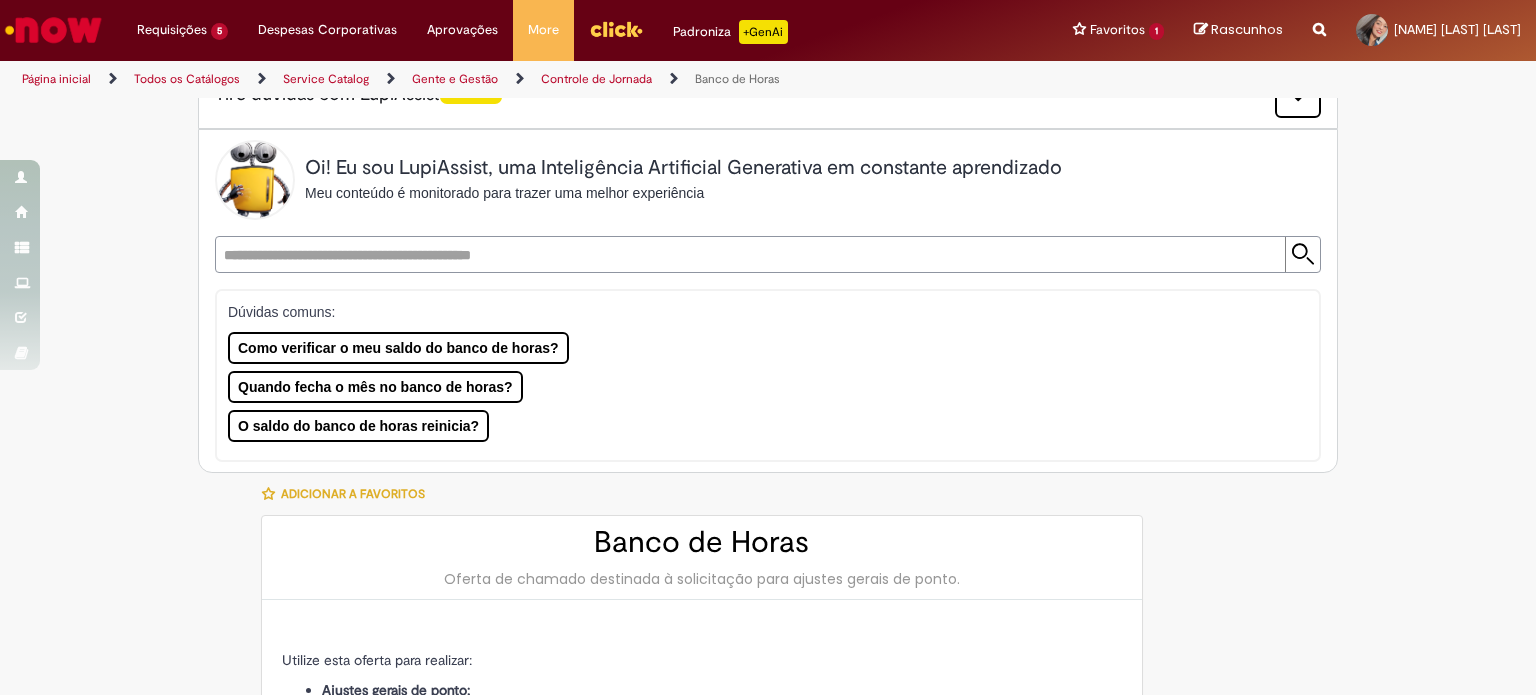 type on "**********" 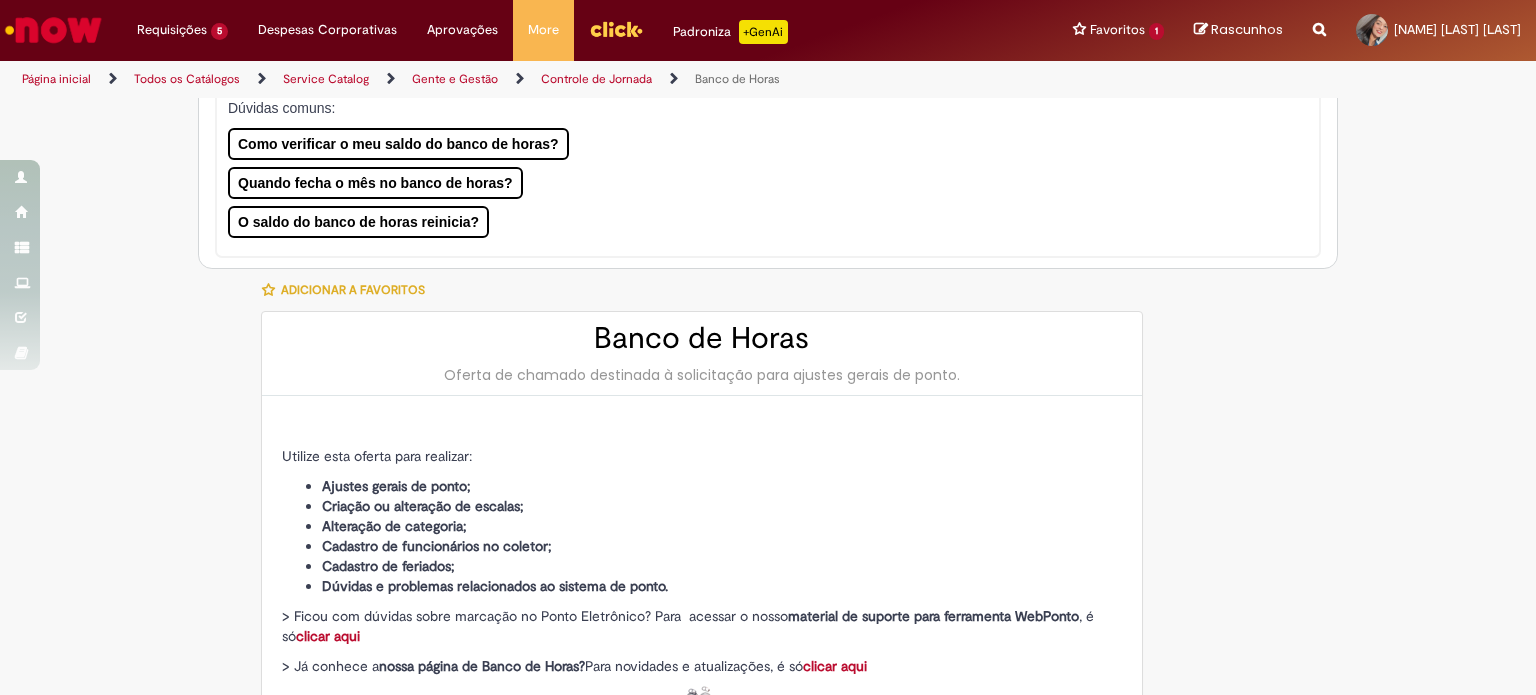 type on "**********" 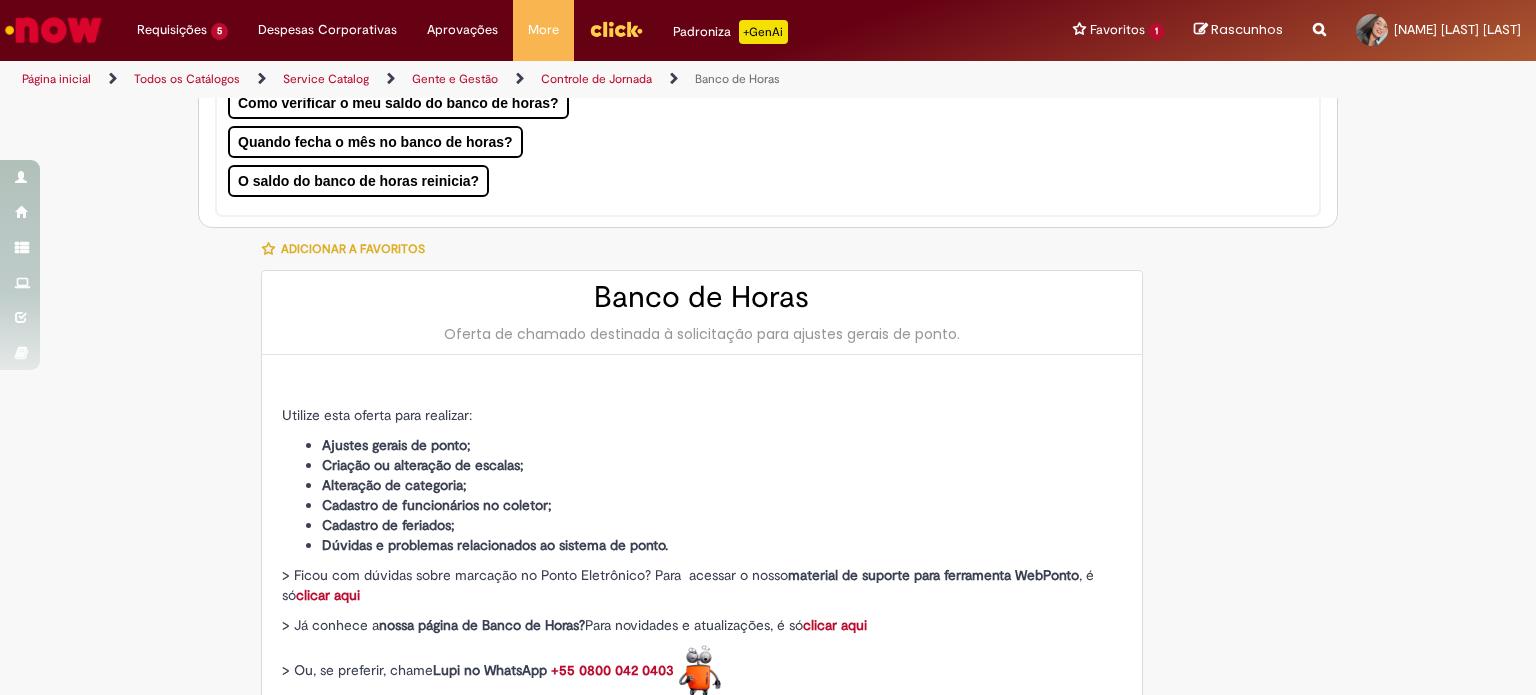 type on "**********" 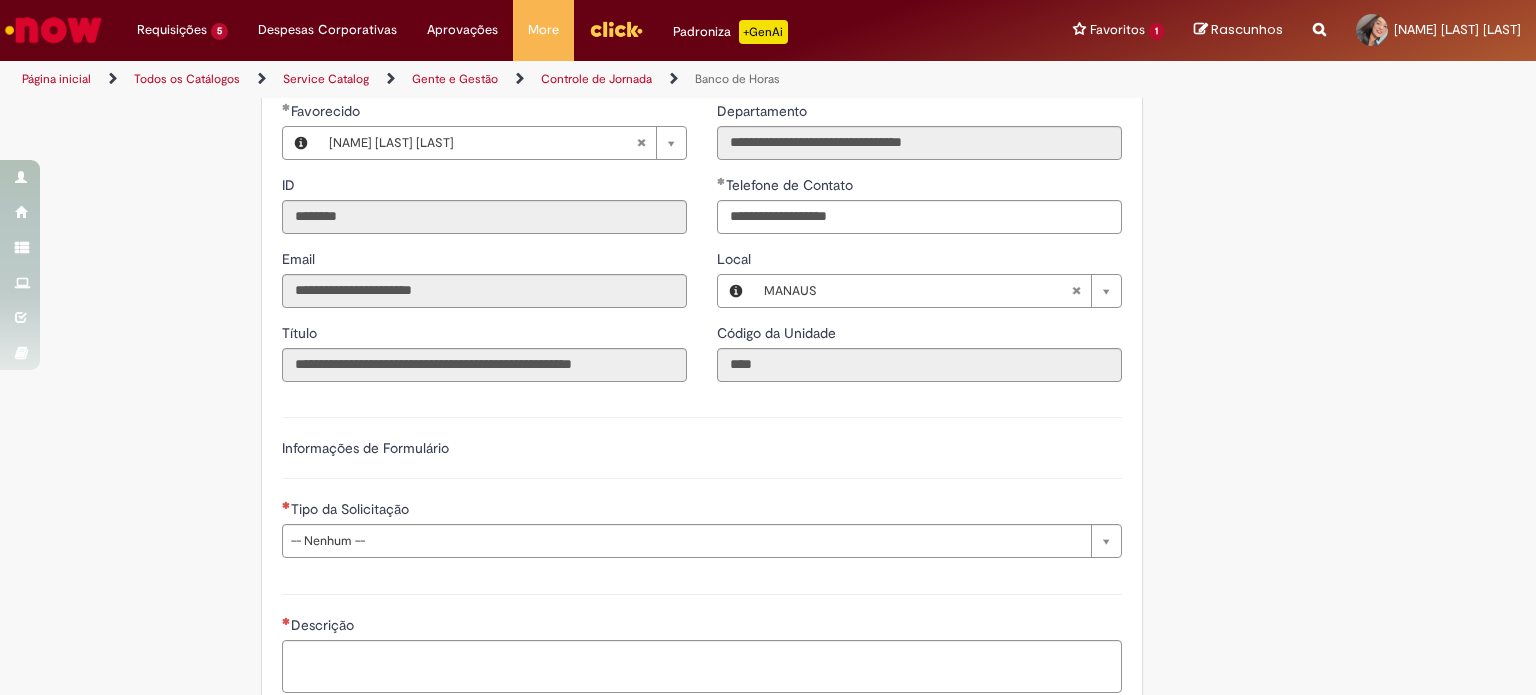 scroll, scrollTop: 1000, scrollLeft: 0, axis: vertical 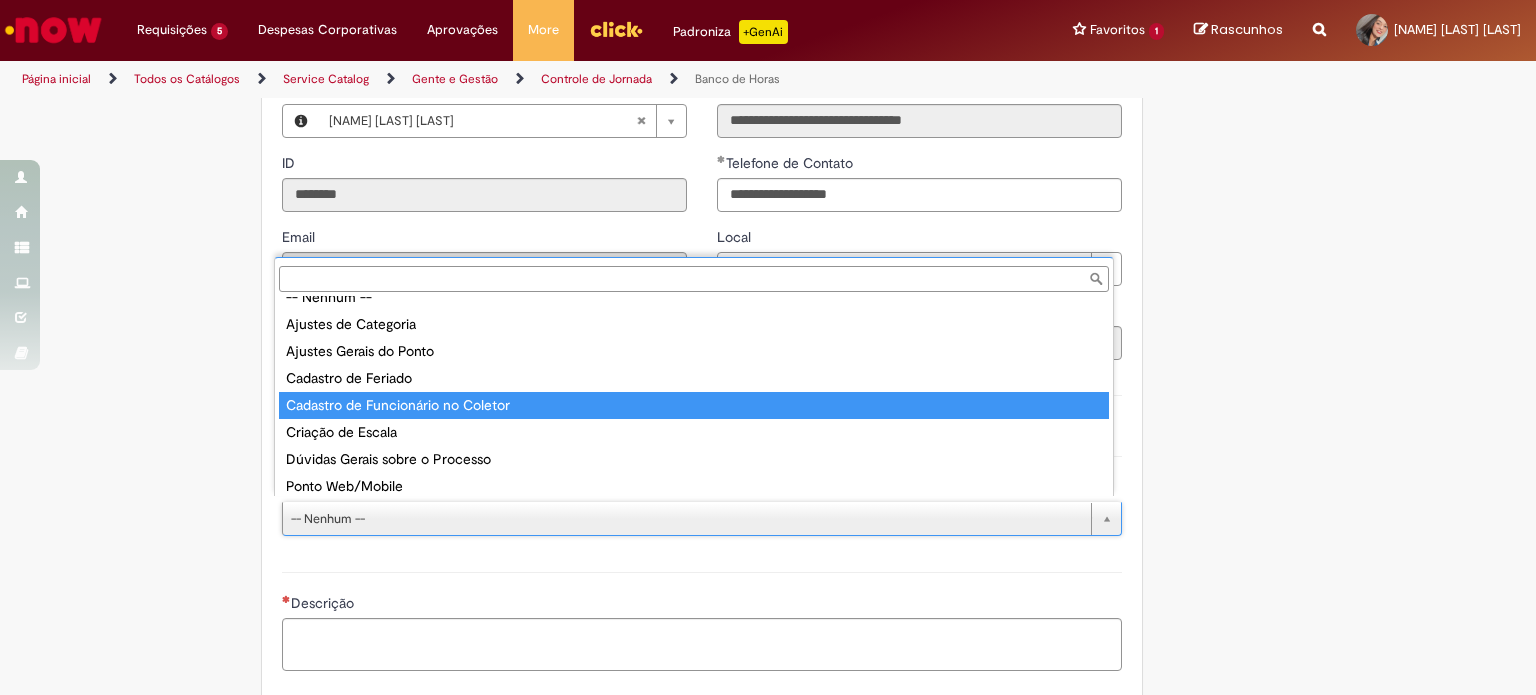 type on "**********" 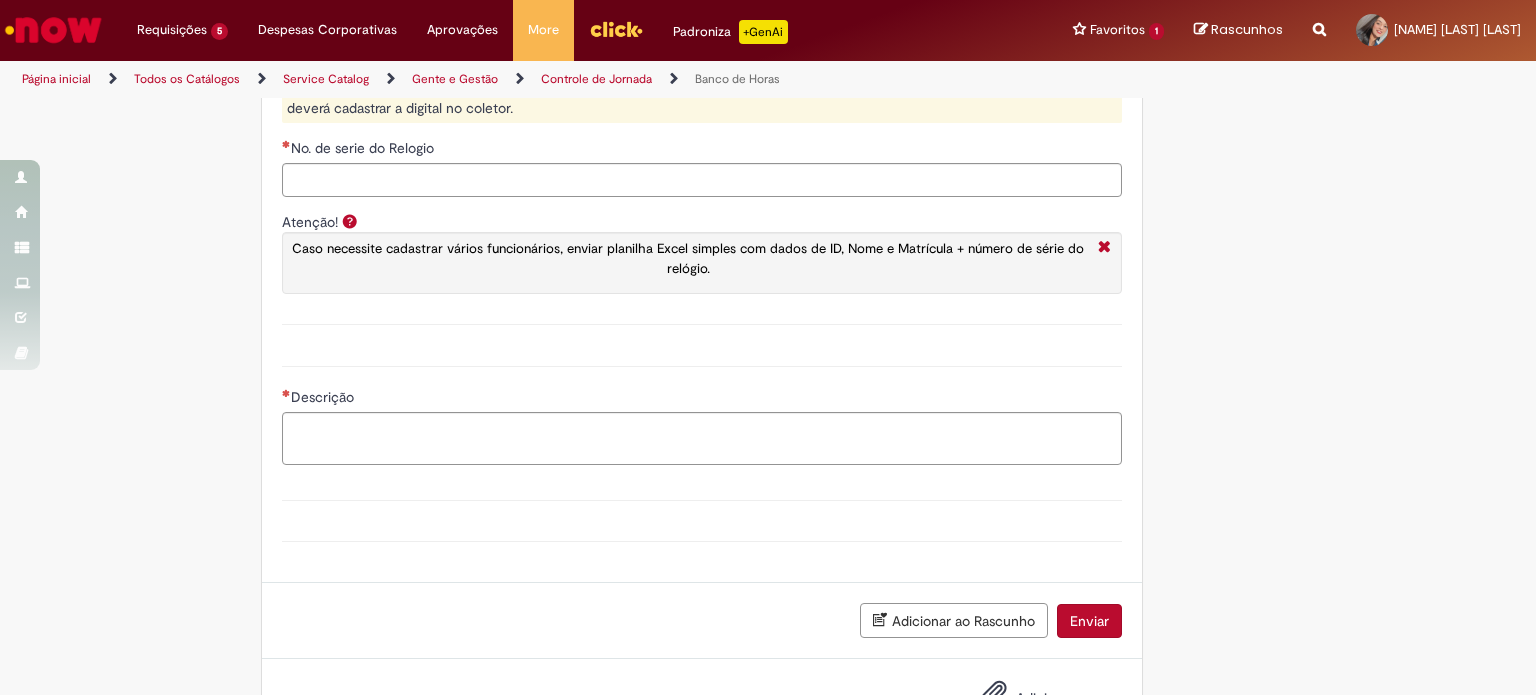 scroll, scrollTop: 1500, scrollLeft: 0, axis: vertical 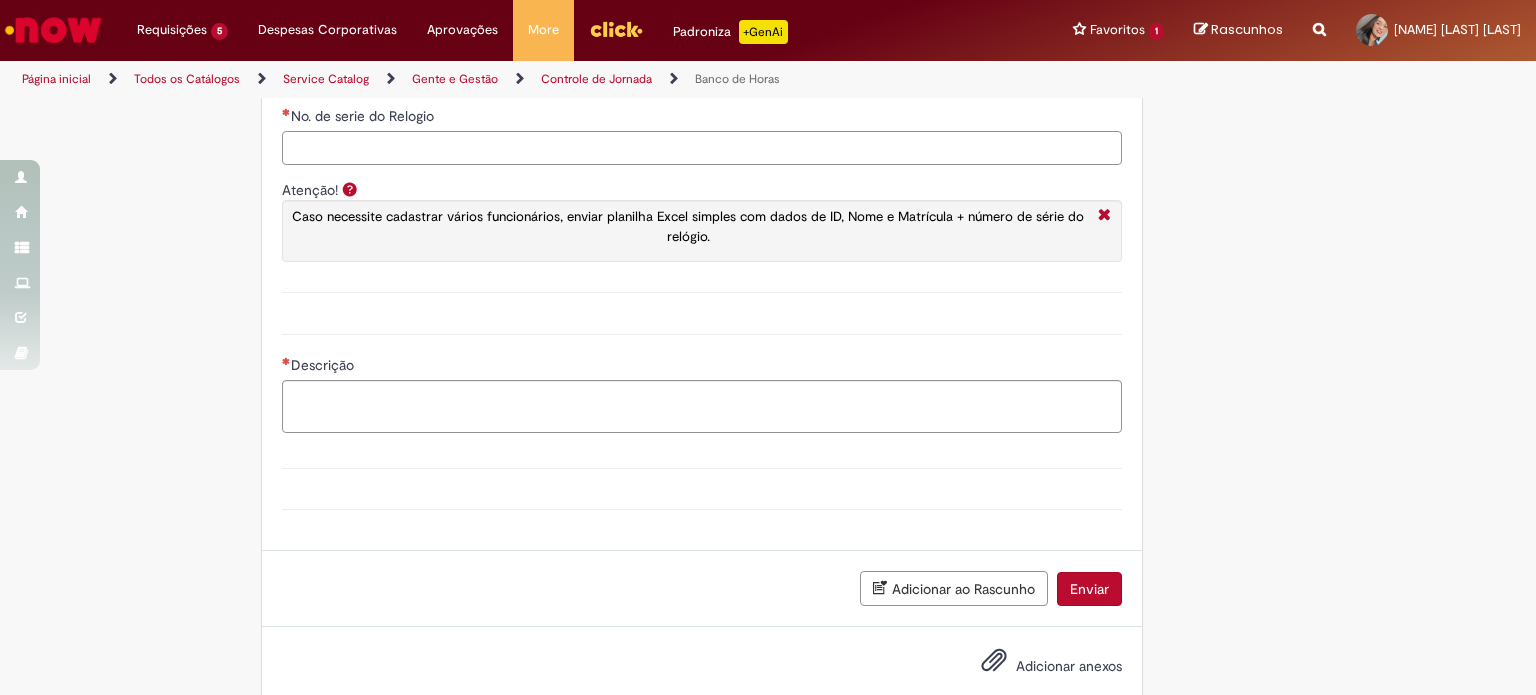 click on "No. de serie do Relogio" at bounding box center [702, 148] 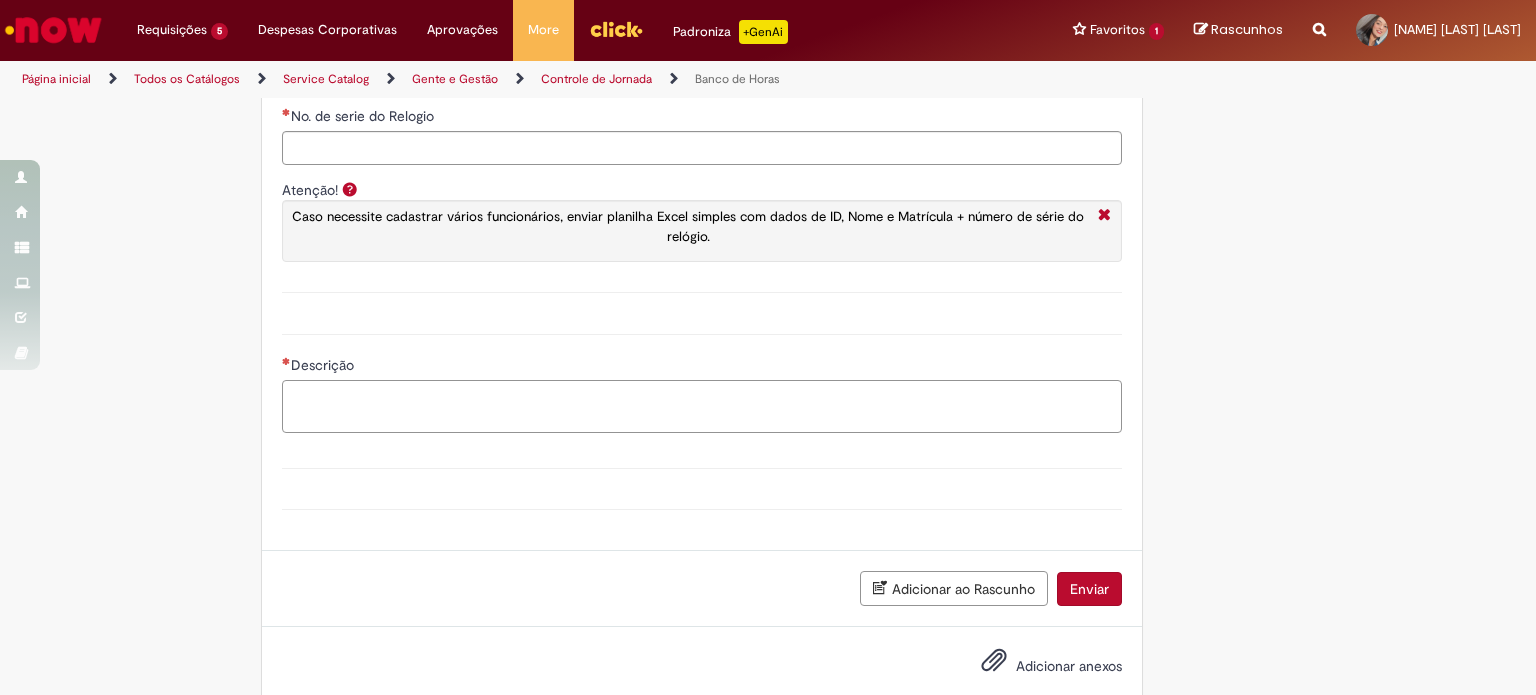 click on "Descrição" at bounding box center (702, 407) 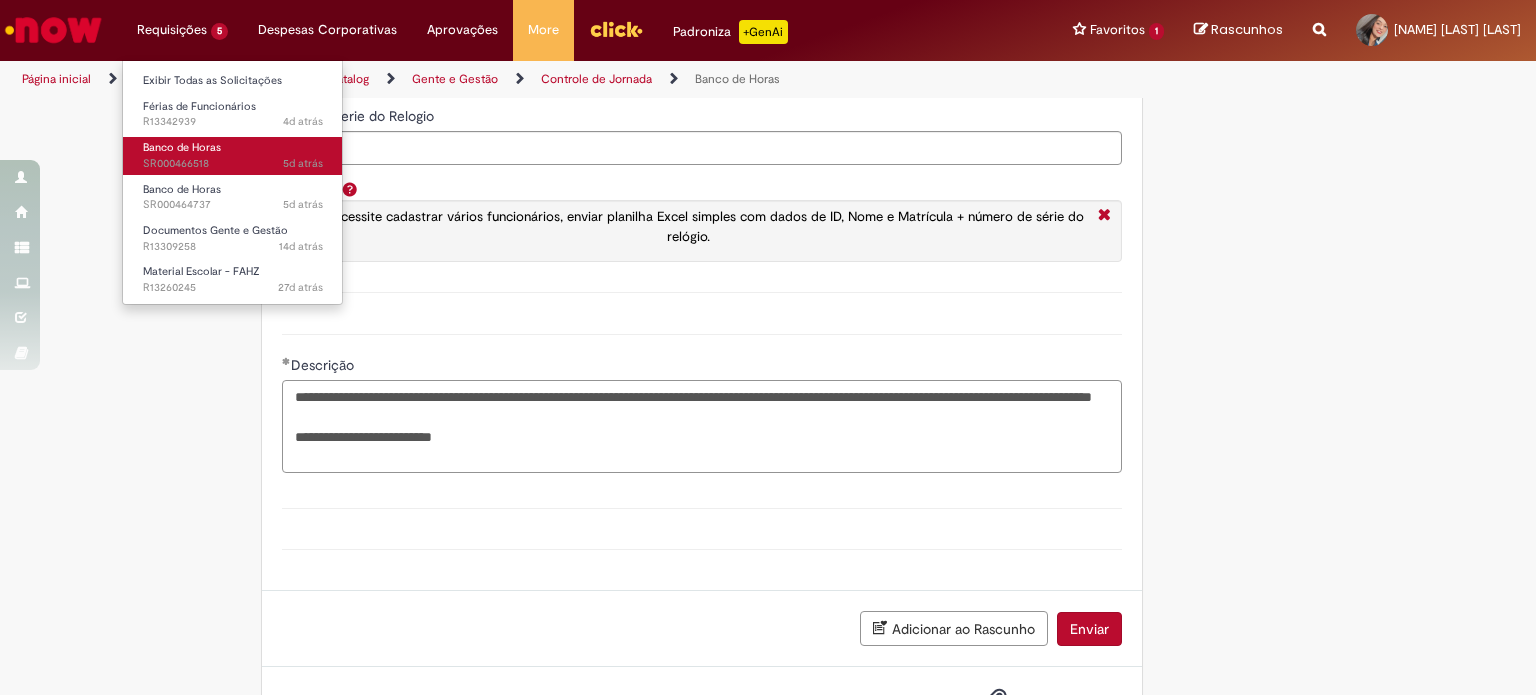 type on "**********" 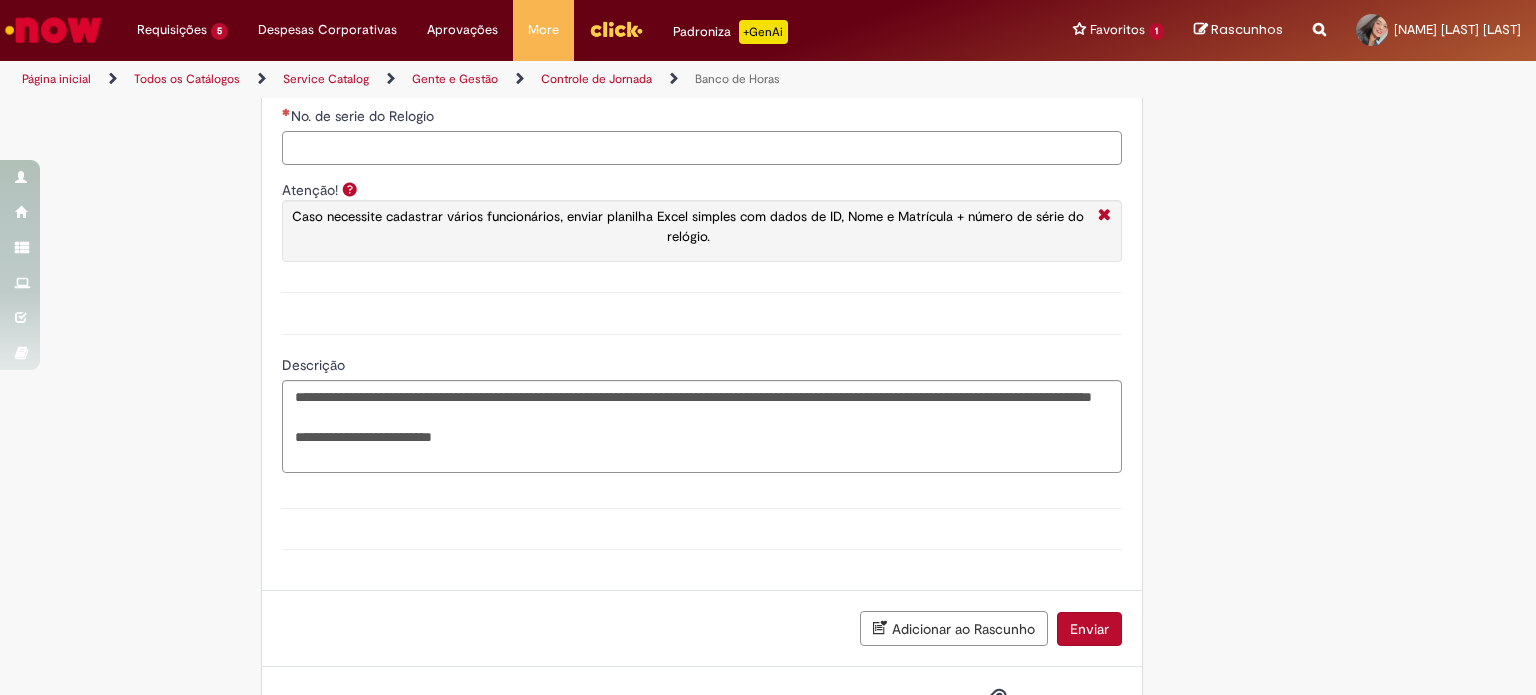 click on "No. de serie do Relogio" at bounding box center (702, 148) 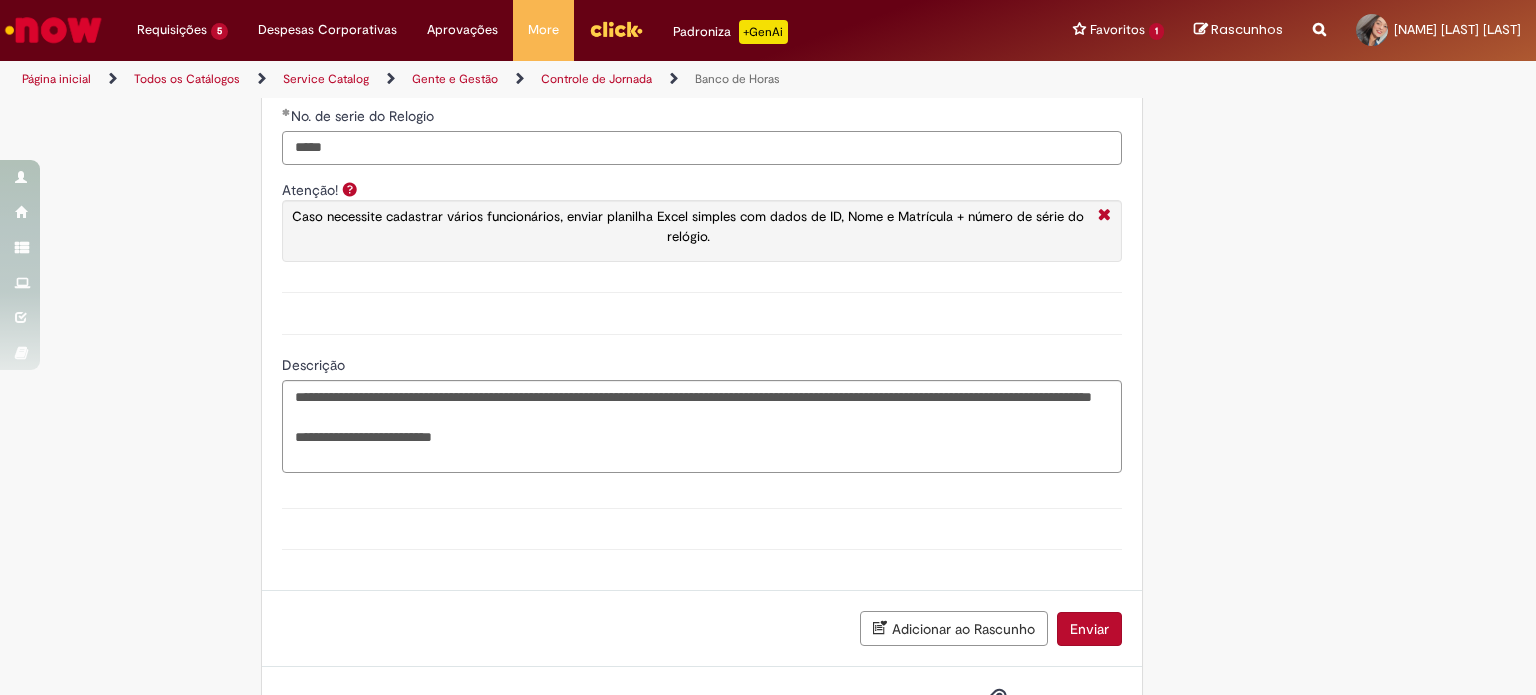 type on "*****" 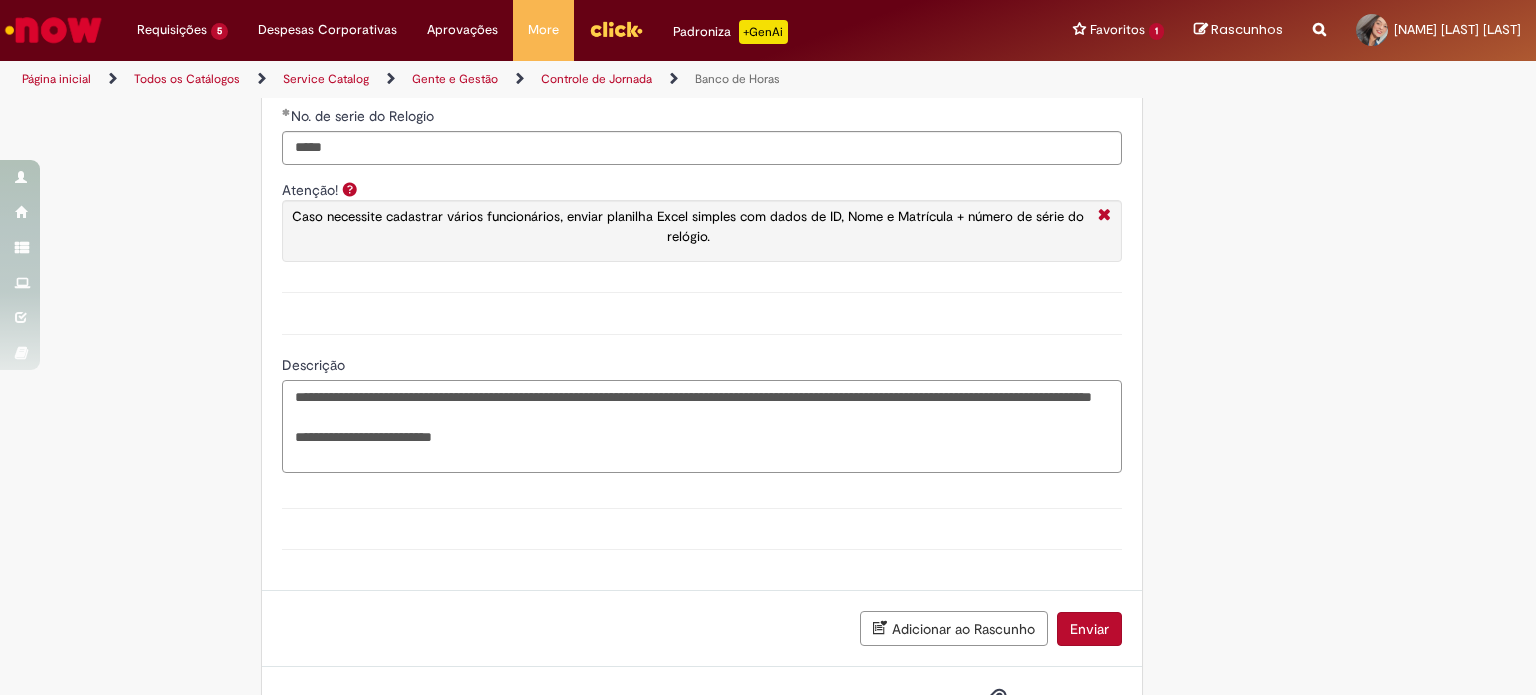 click on "**********" at bounding box center [702, 427] 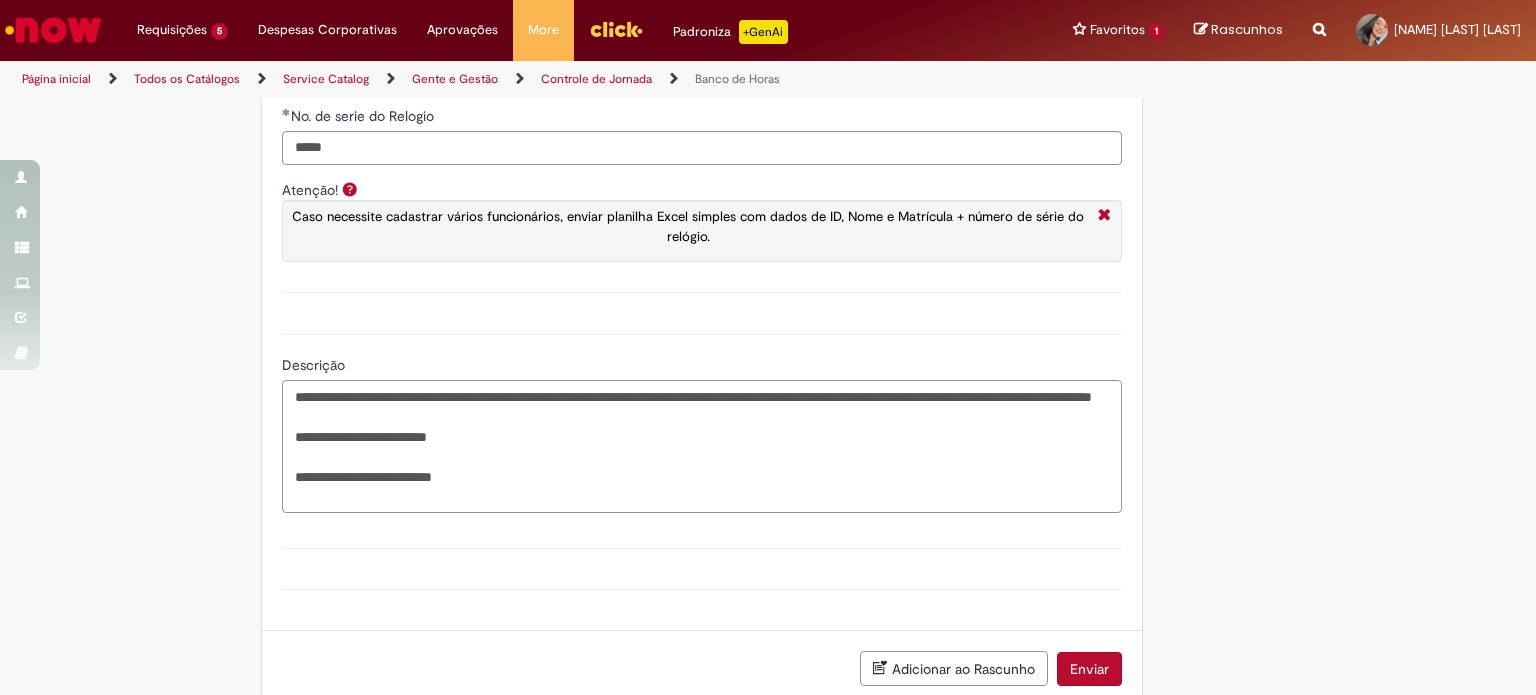 paste on "**********" 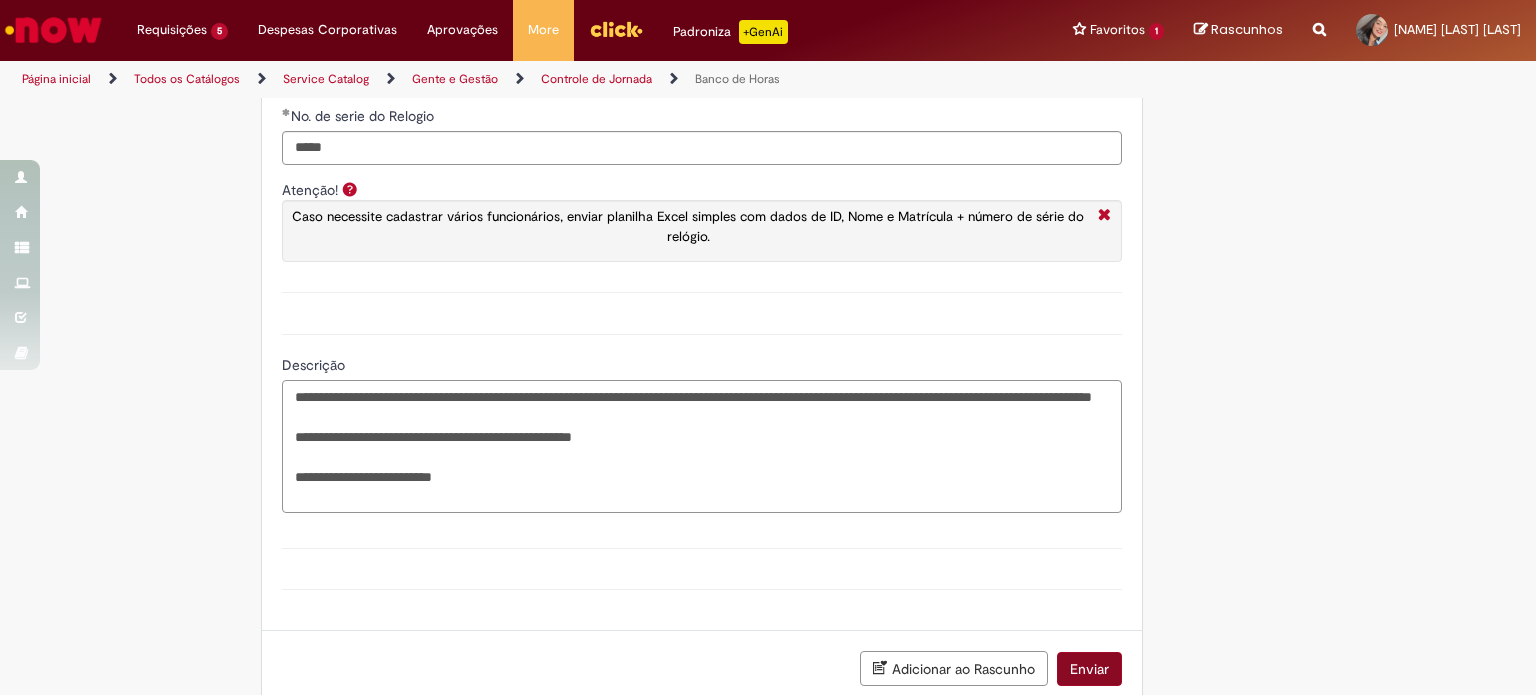 type on "**********" 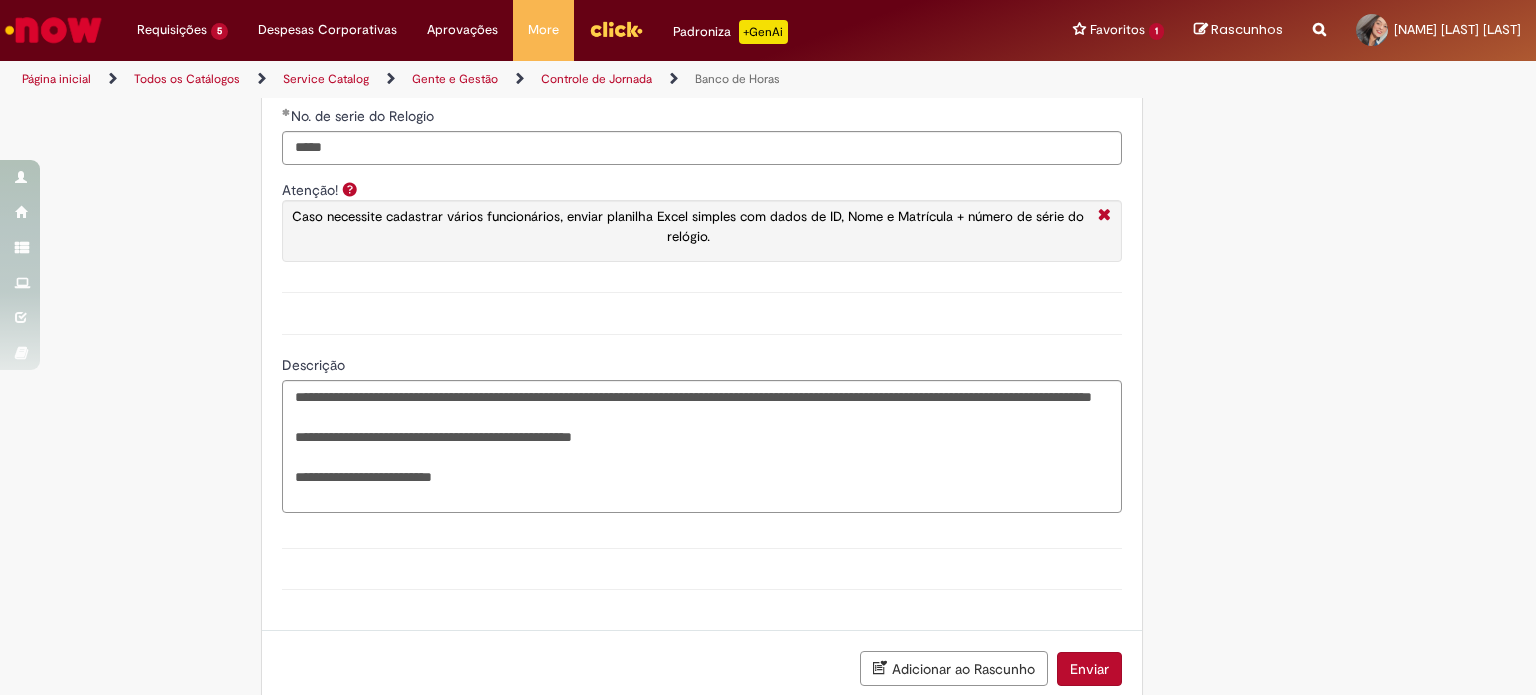 click on "Enviar" at bounding box center [1089, 669] 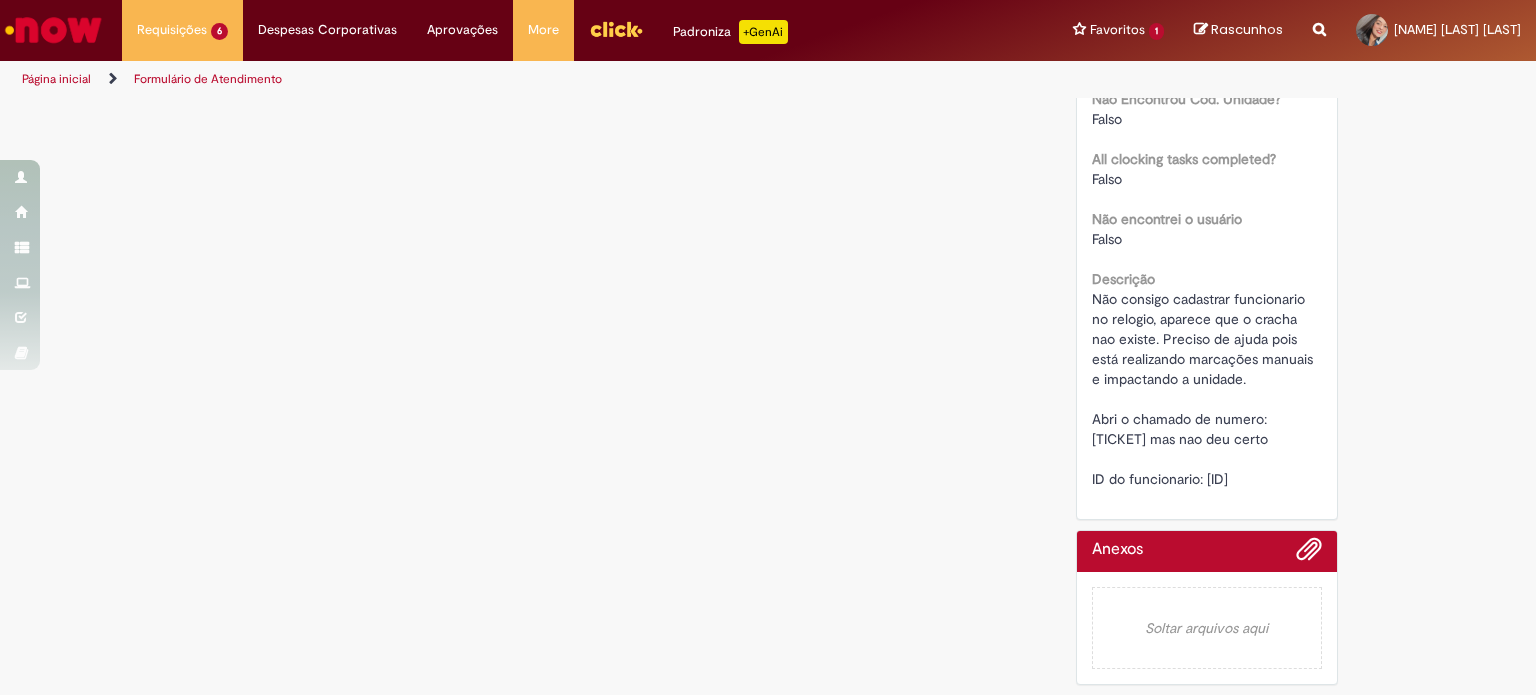 scroll, scrollTop: 0, scrollLeft: 0, axis: both 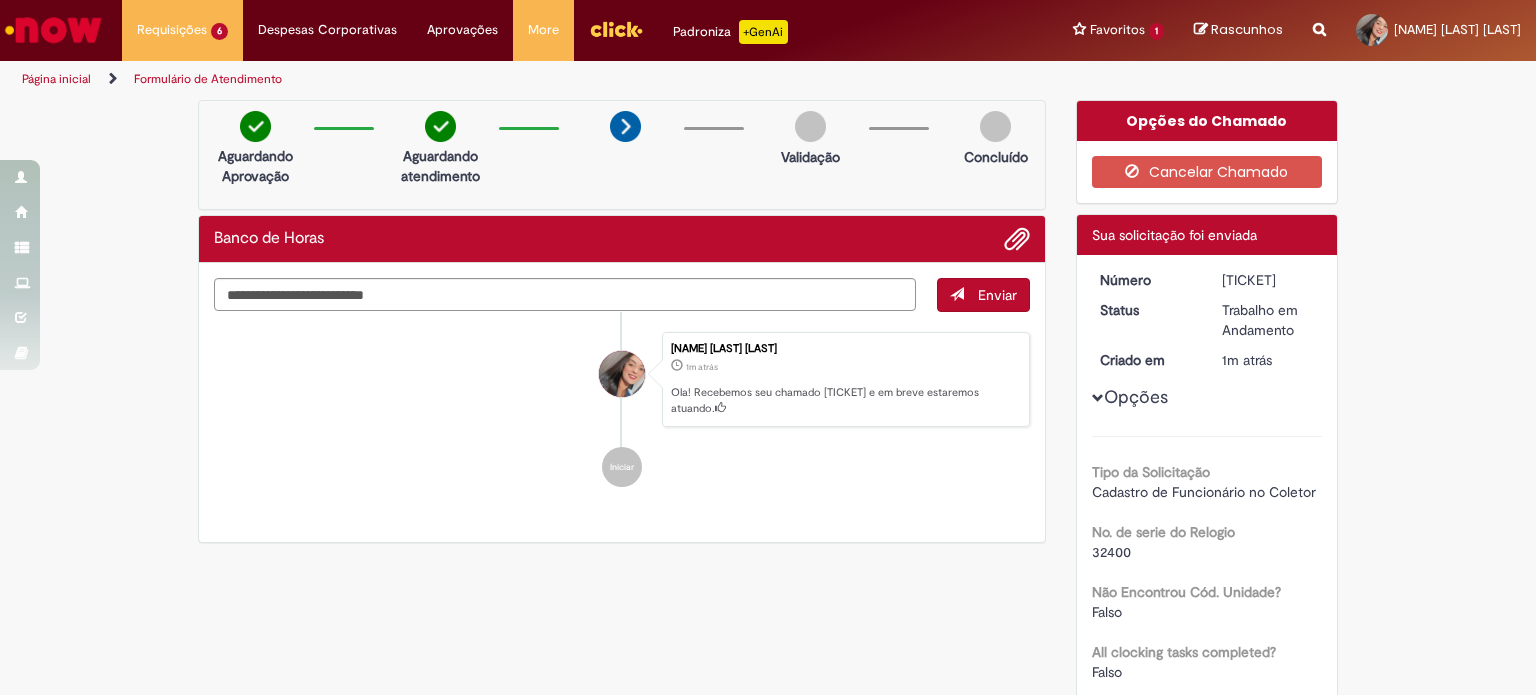 click at bounding box center [53, 30] 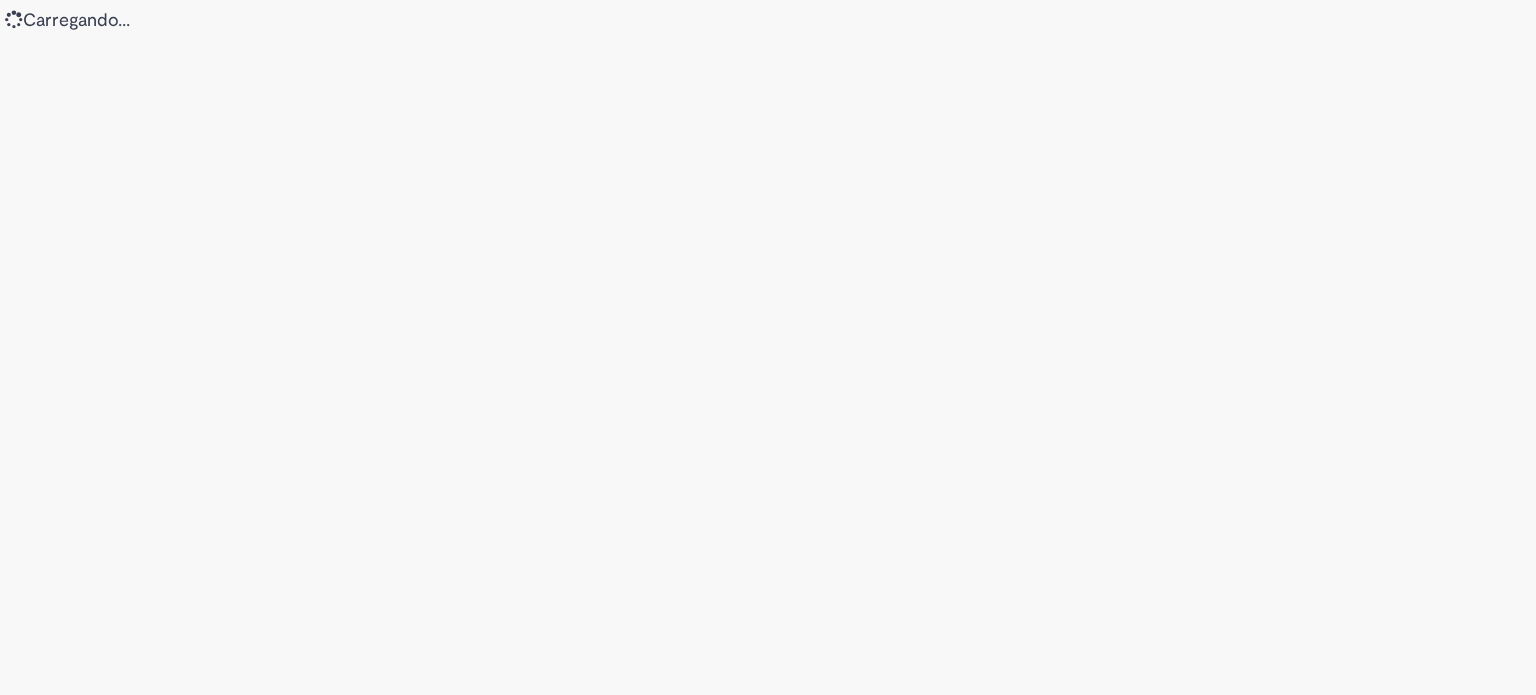 scroll, scrollTop: 0, scrollLeft: 0, axis: both 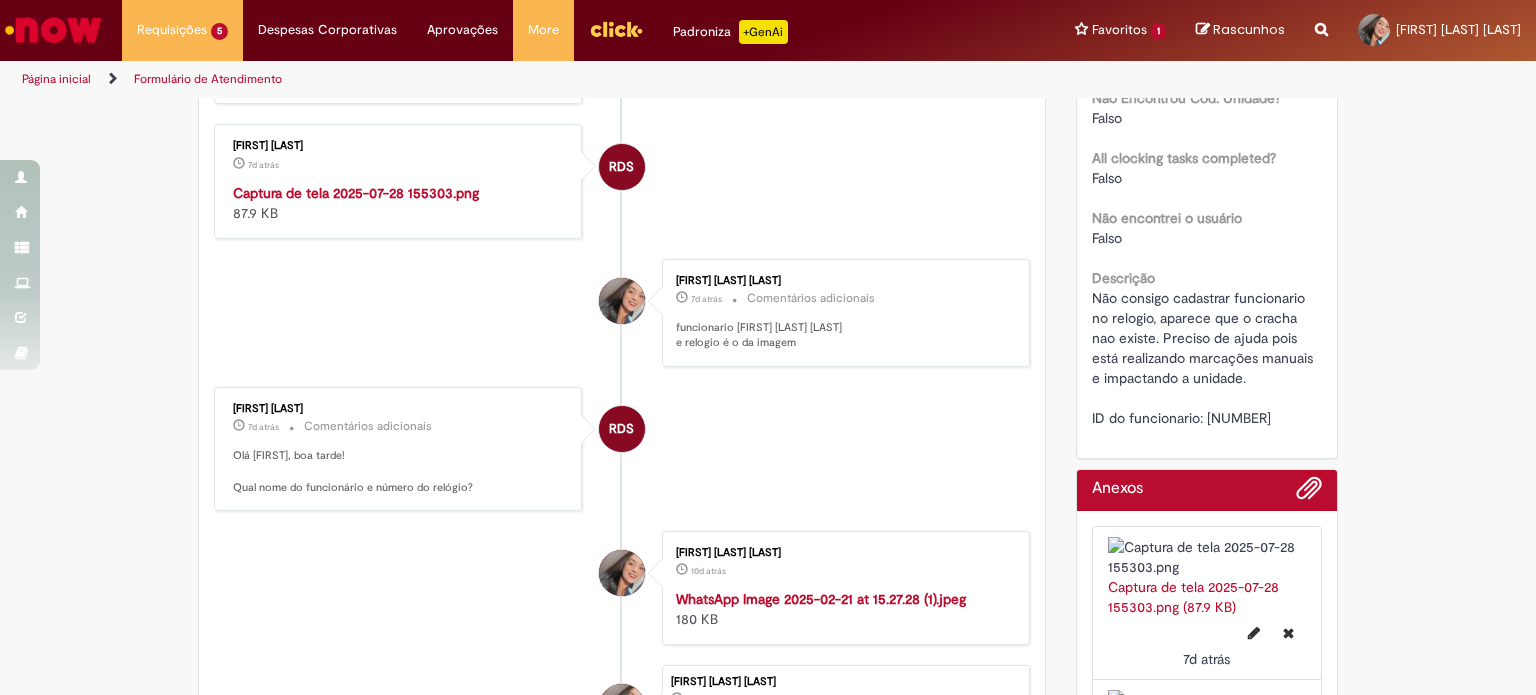 click at bounding box center [399, 183] 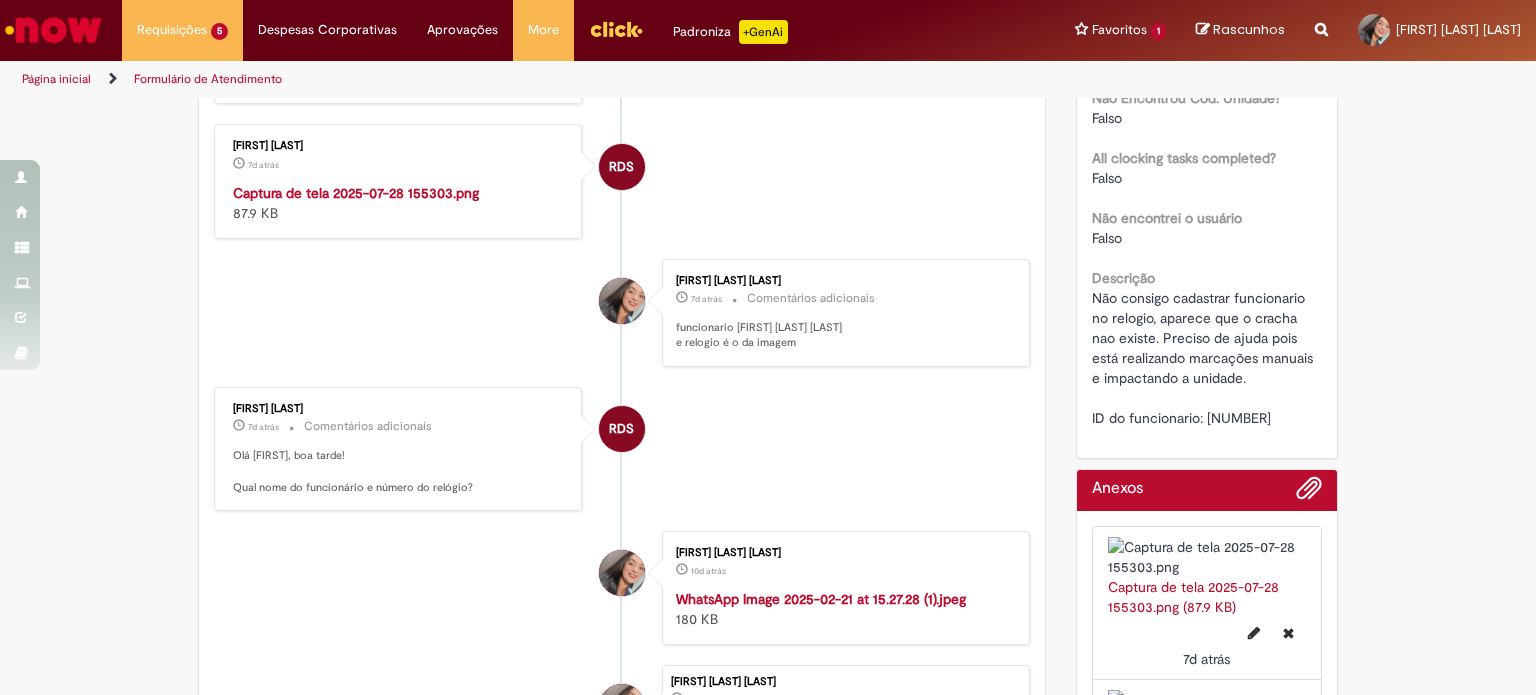 scroll, scrollTop: 114, scrollLeft: 0, axis: vertical 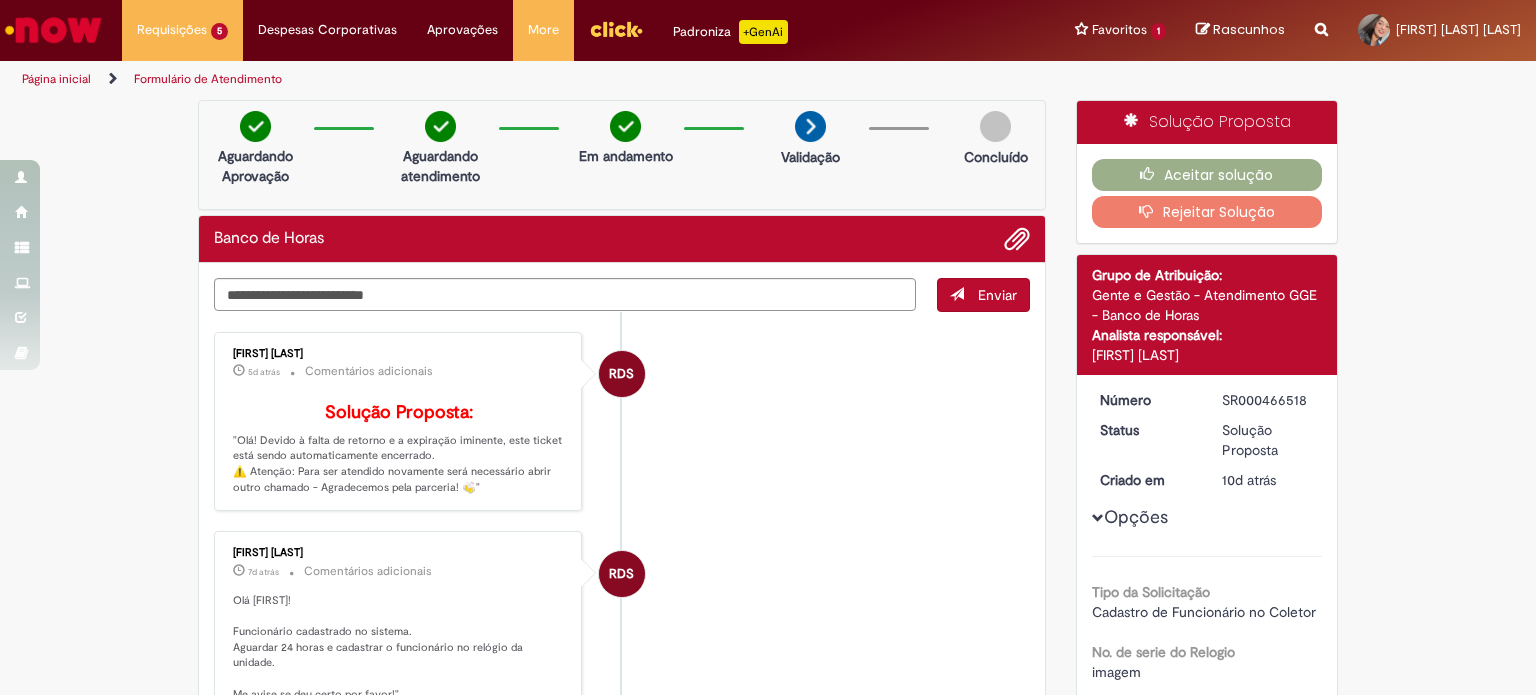 drag, startPoint x: 1304, startPoint y: 395, endPoint x: 1213, endPoint y: 400, distance: 91.13726 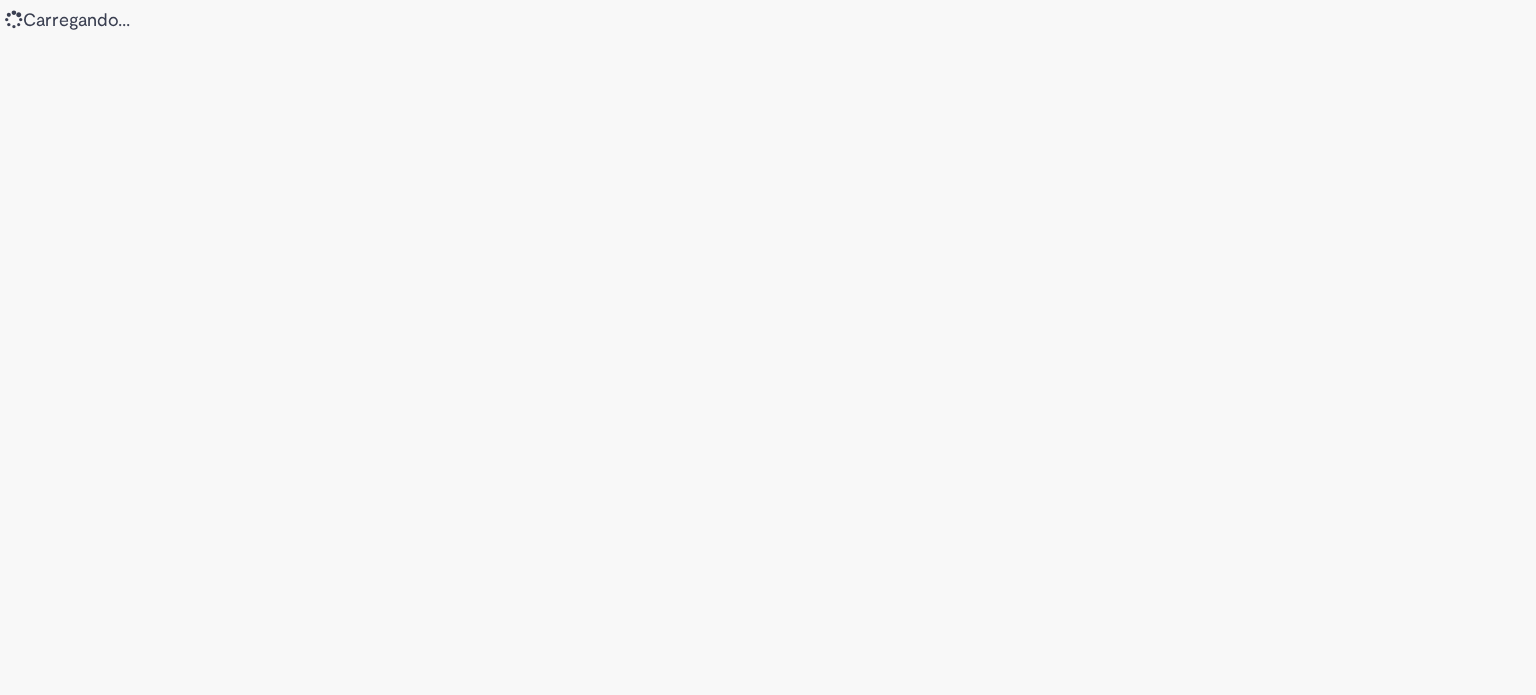 scroll, scrollTop: 0, scrollLeft: 0, axis: both 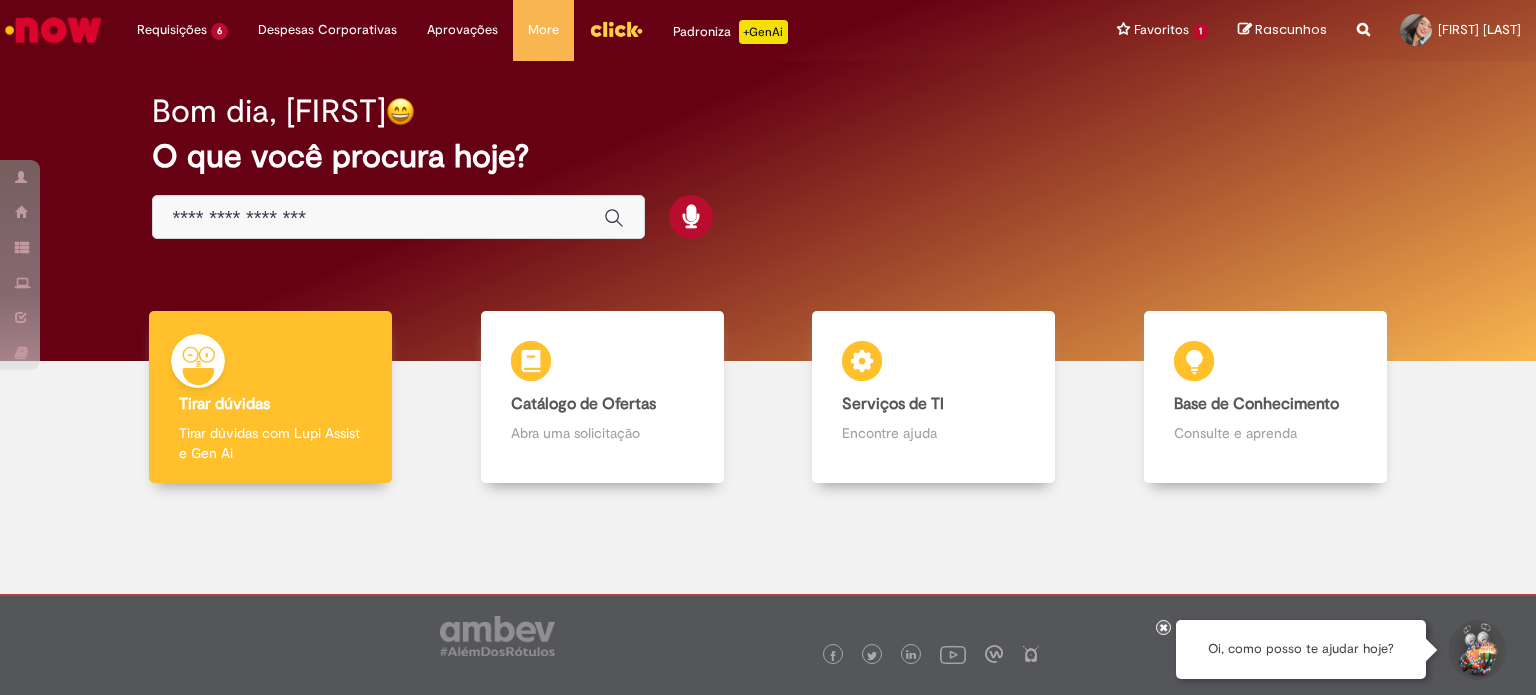 click on "Bom dia, Beatriz
O que você procura hoje?" at bounding box center [768, 167] 